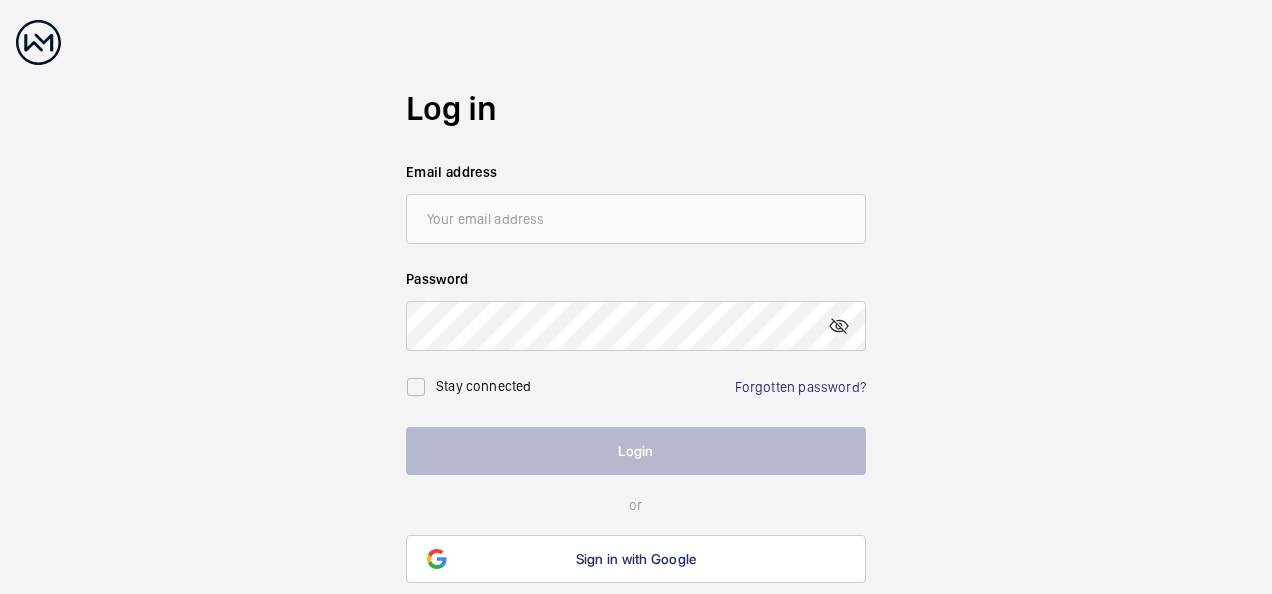 scroll, scrollTop: 0, scrollLeft: 0, axis: both 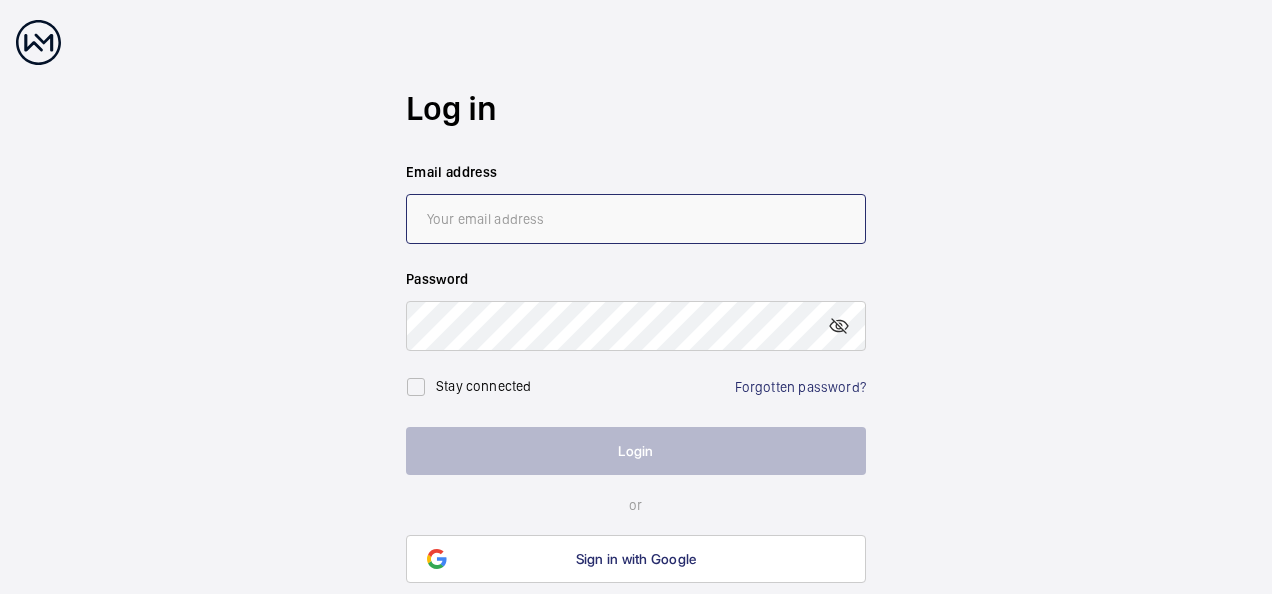 type on "[EMAIL_ADDRESS][DOMAIN_NAME]" 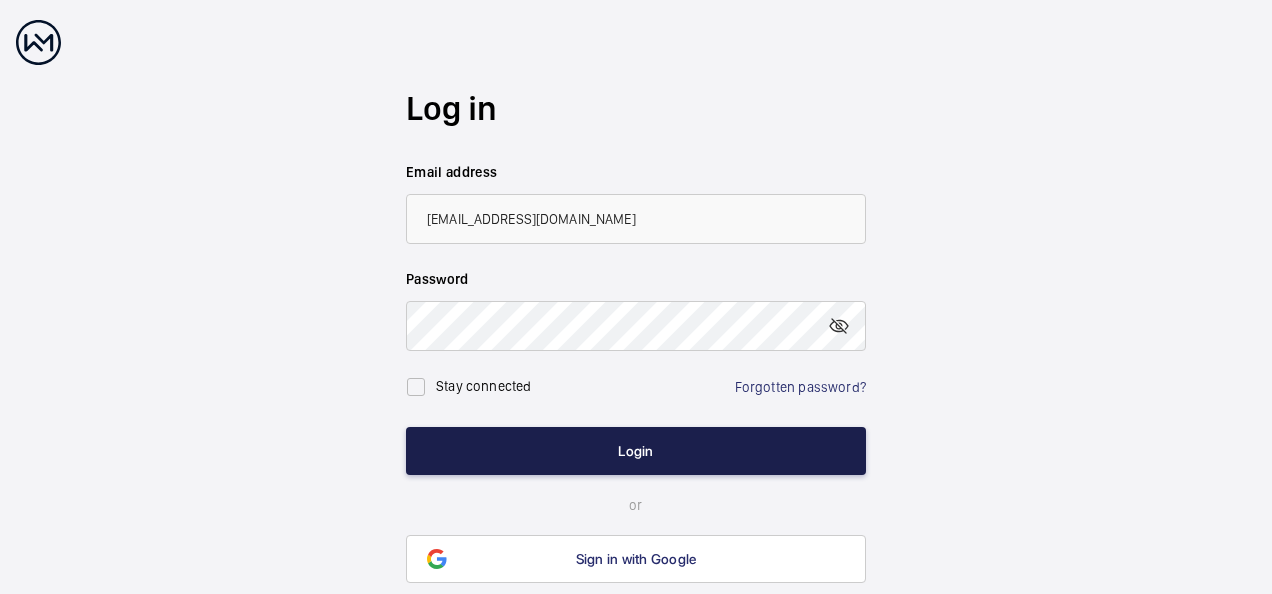 click on "Login" 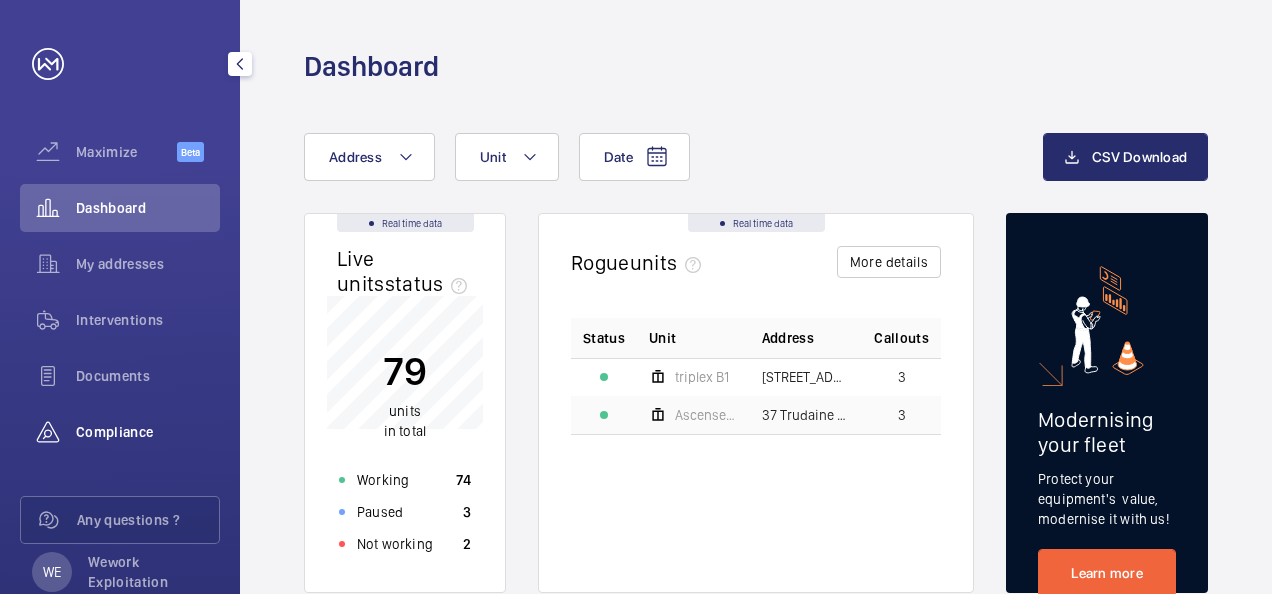 click on "Compliance" 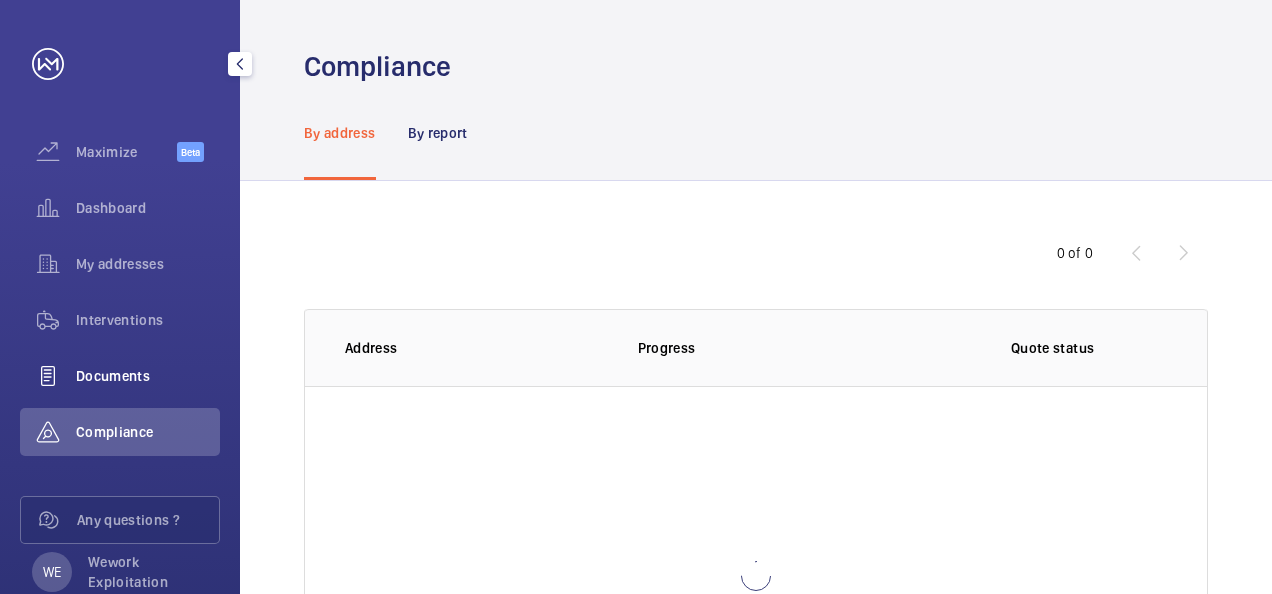 click on "Documents" 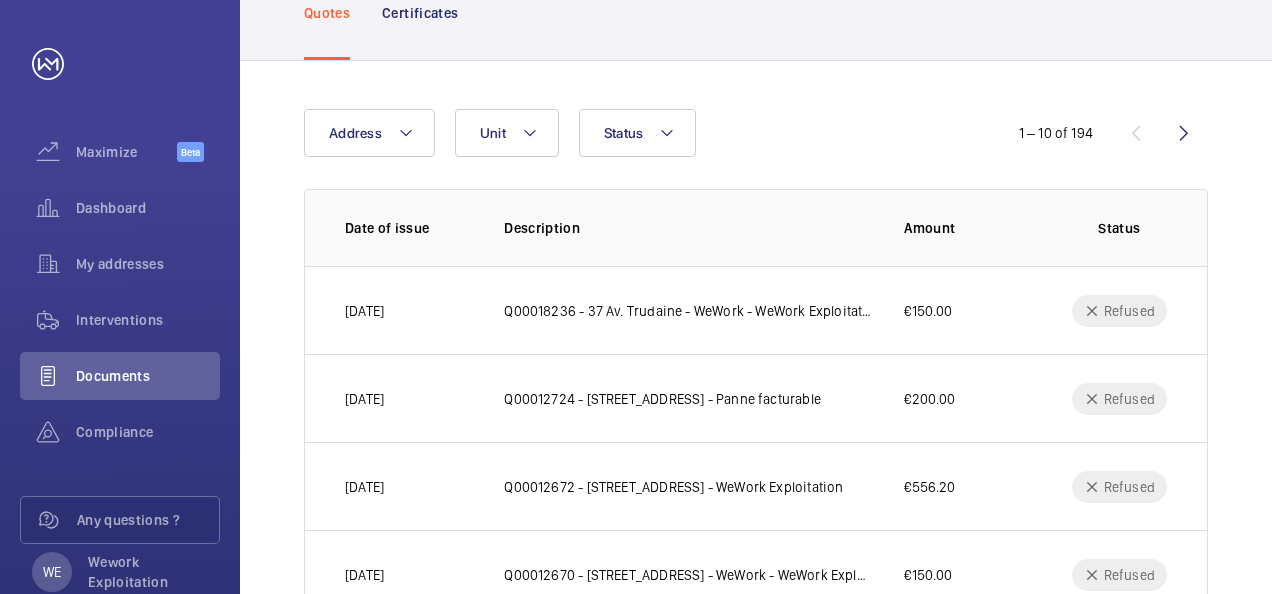 scroll, scrollTop: 20, scrollLeft: 0, axis: vertical 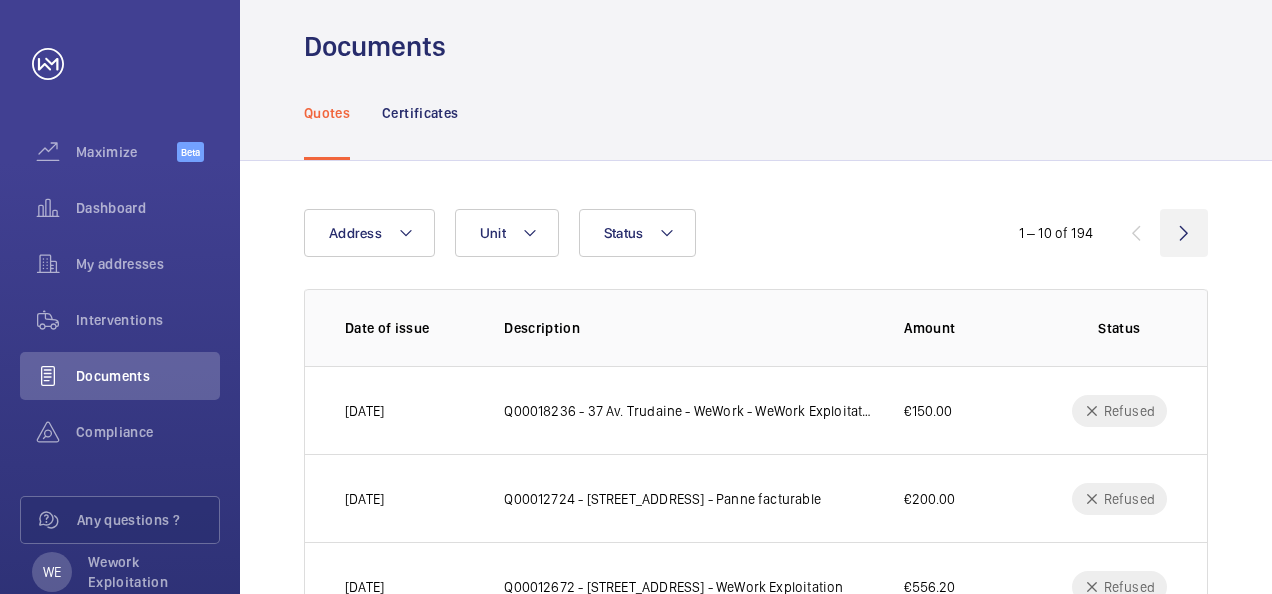 click 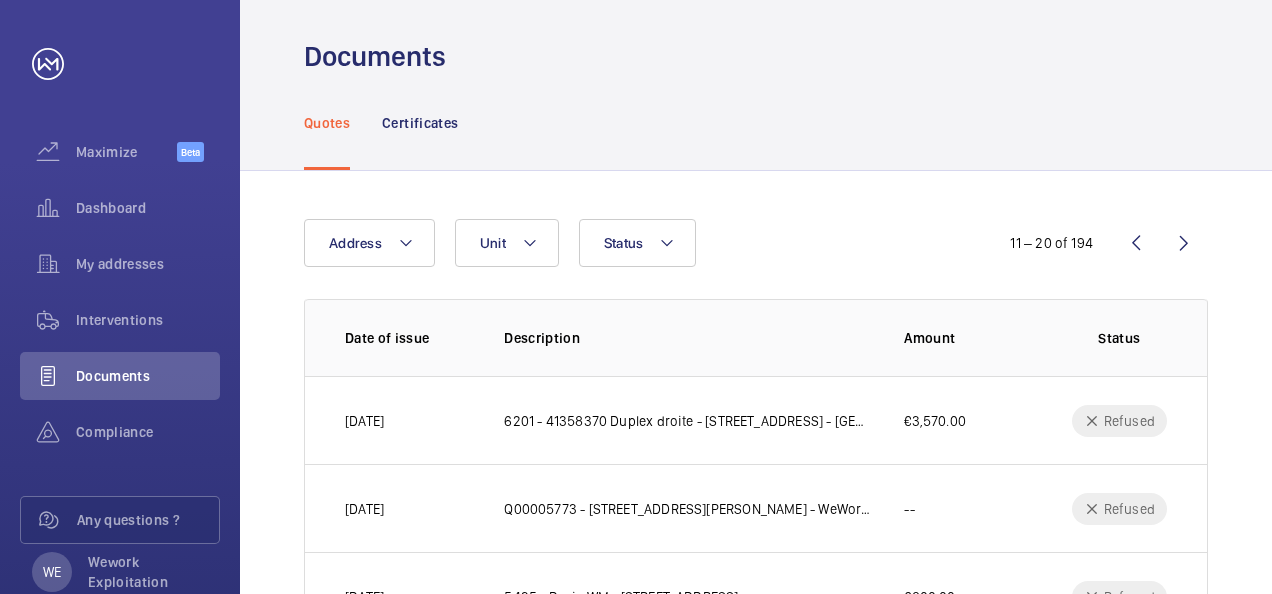 scroll, scrollTop: 0, scrollLeft: 0, axis: both 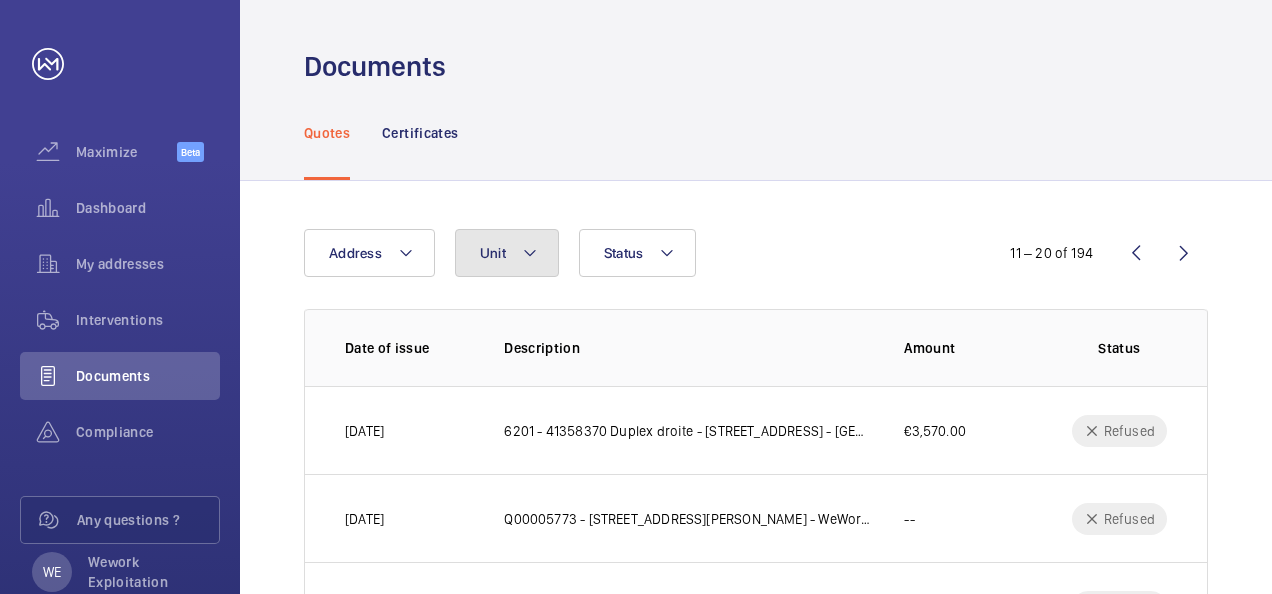 click 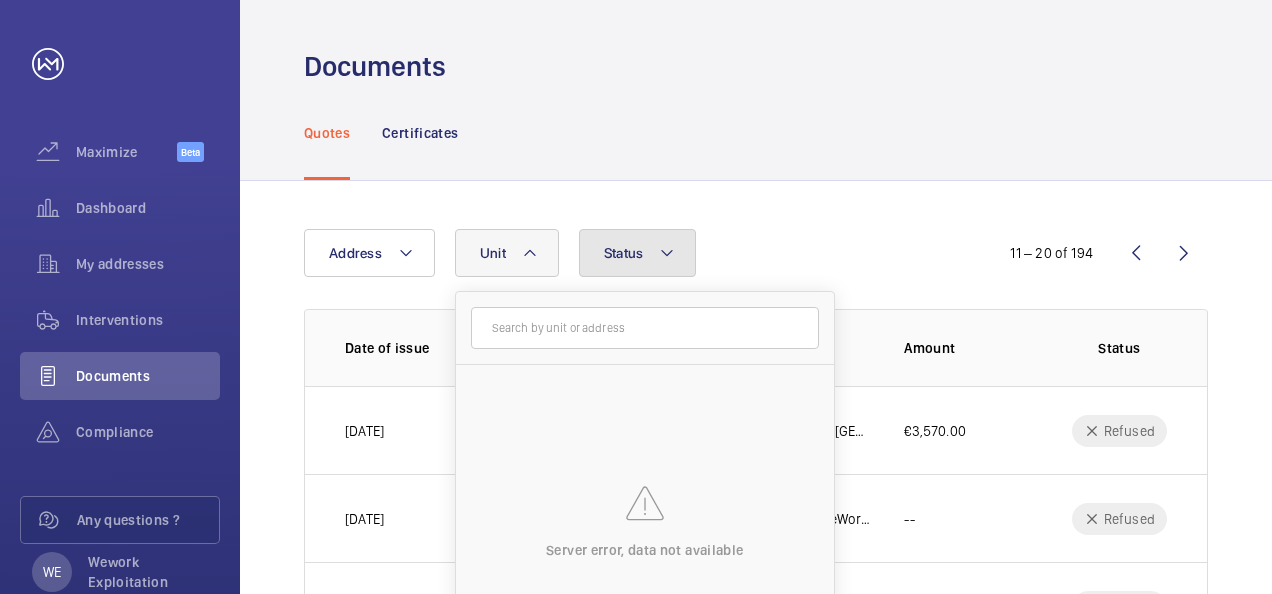 click 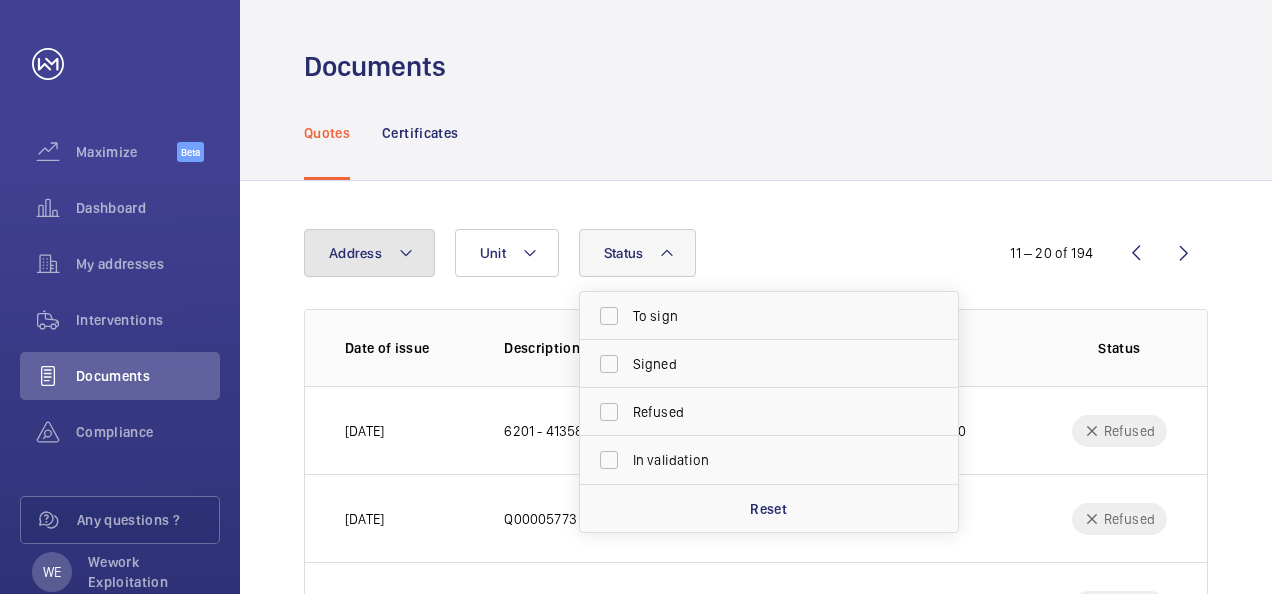 click 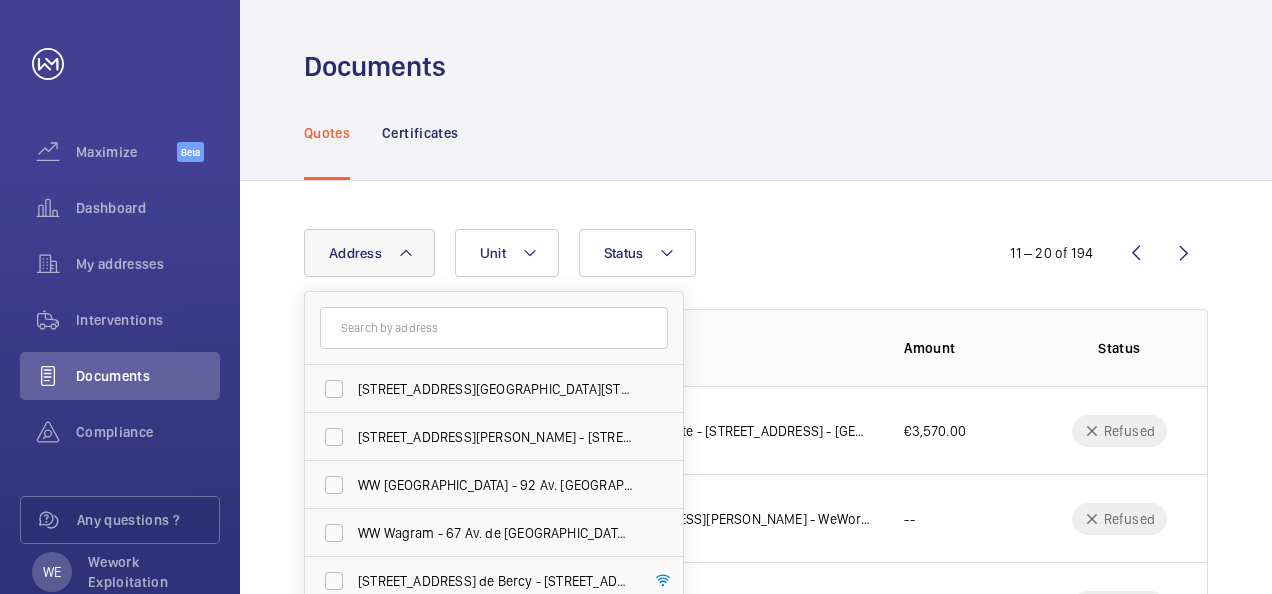 click on "Quotes Certificates" 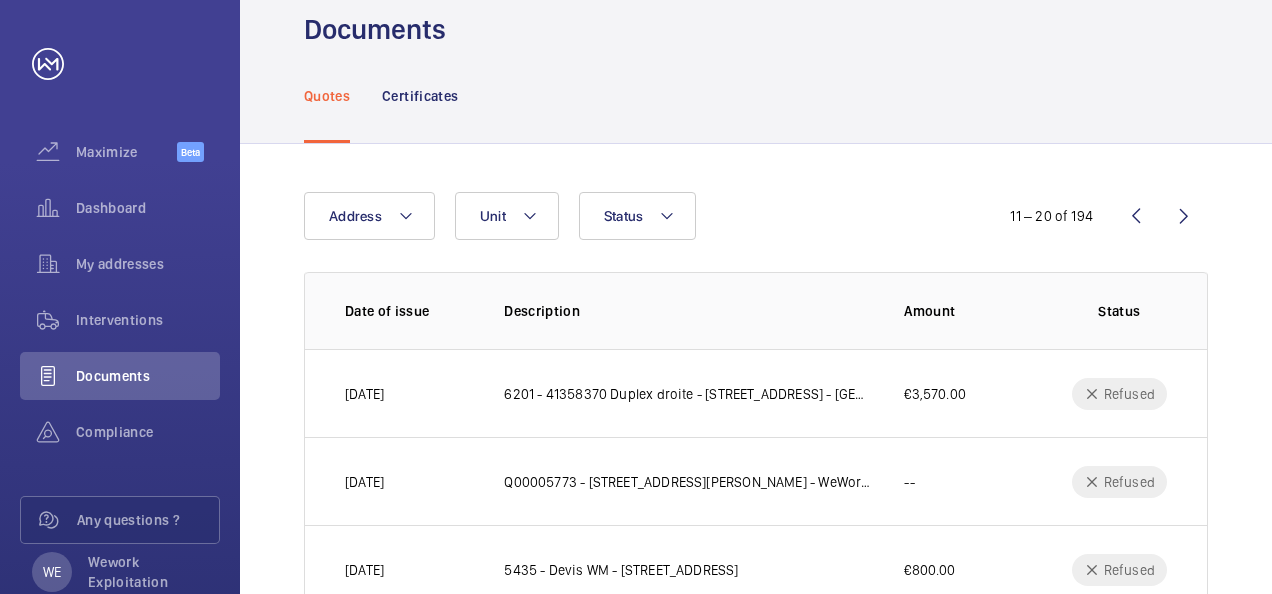 scroll, scrollTop: 0, scrollLeft: 0, axis: both 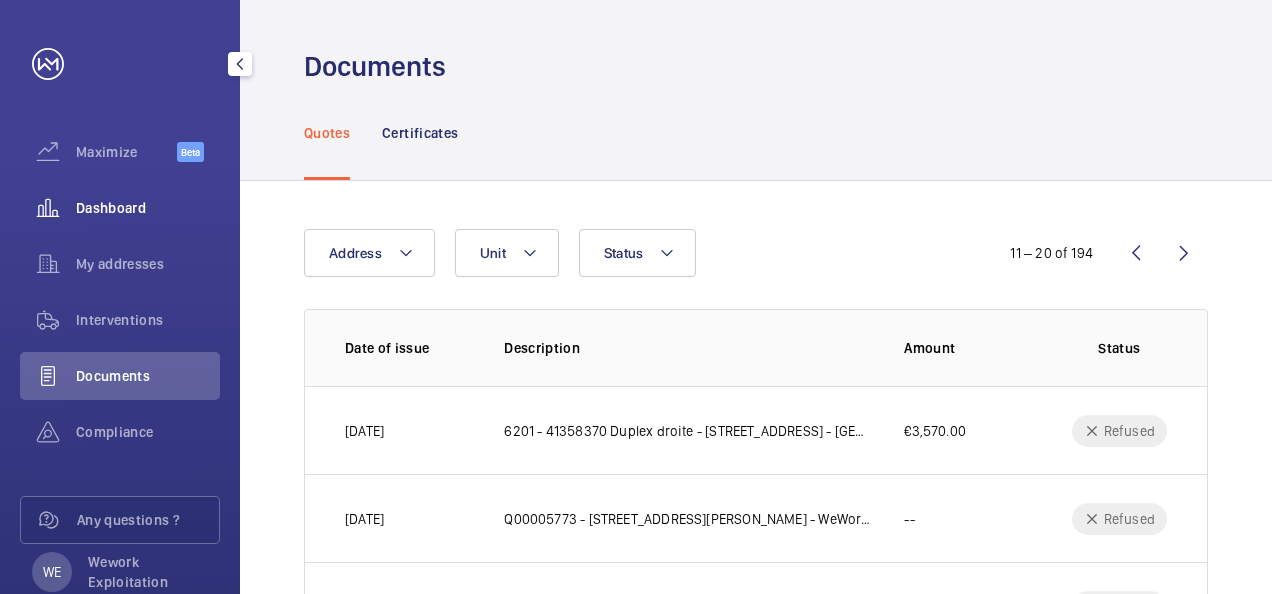 click on "Dashboard" 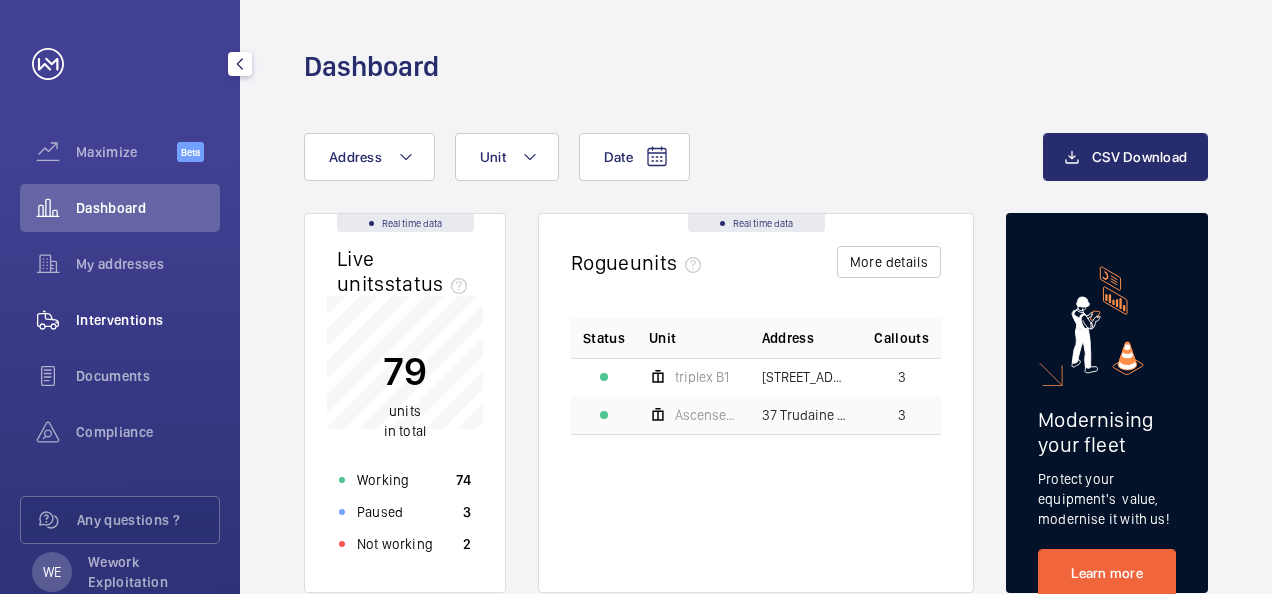 click on "Interventions" 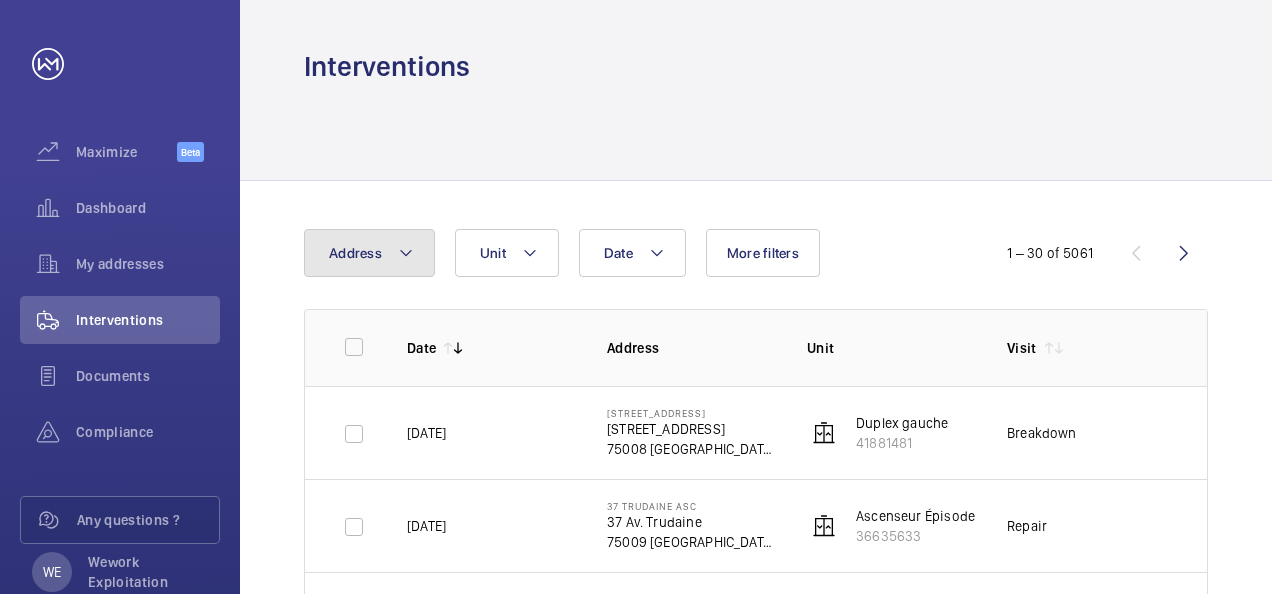click 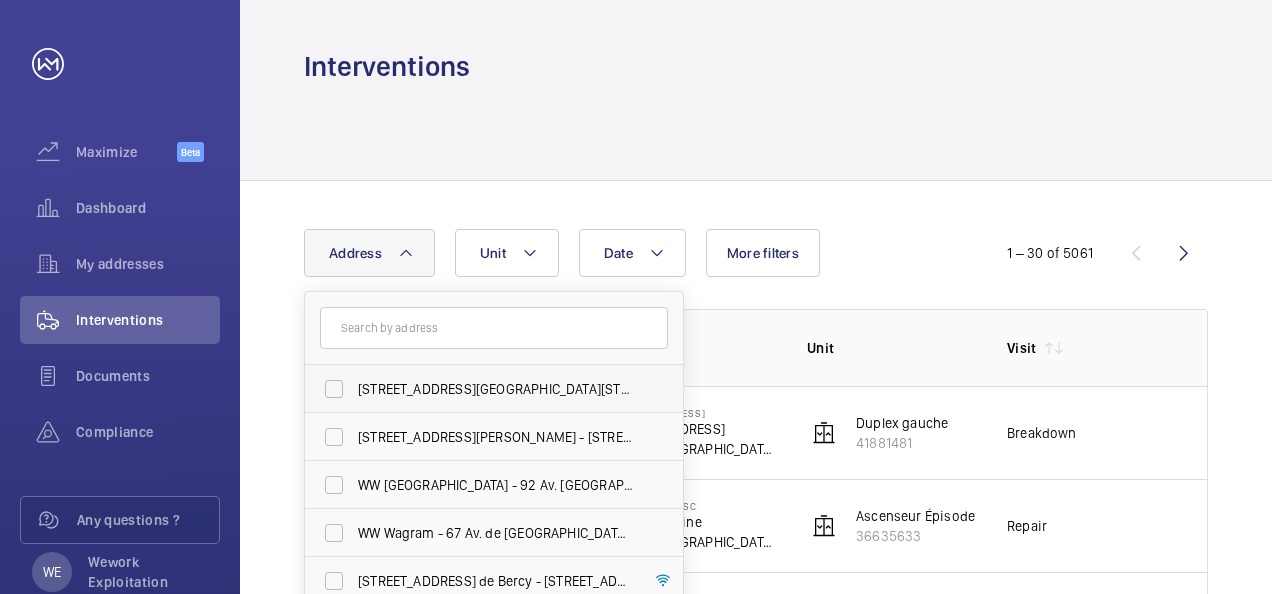 click on "[STREET_ADDRESS][GEOGRAPHIC_DATA][STREET_ADDRESS]" at bounding box center (479, 389) 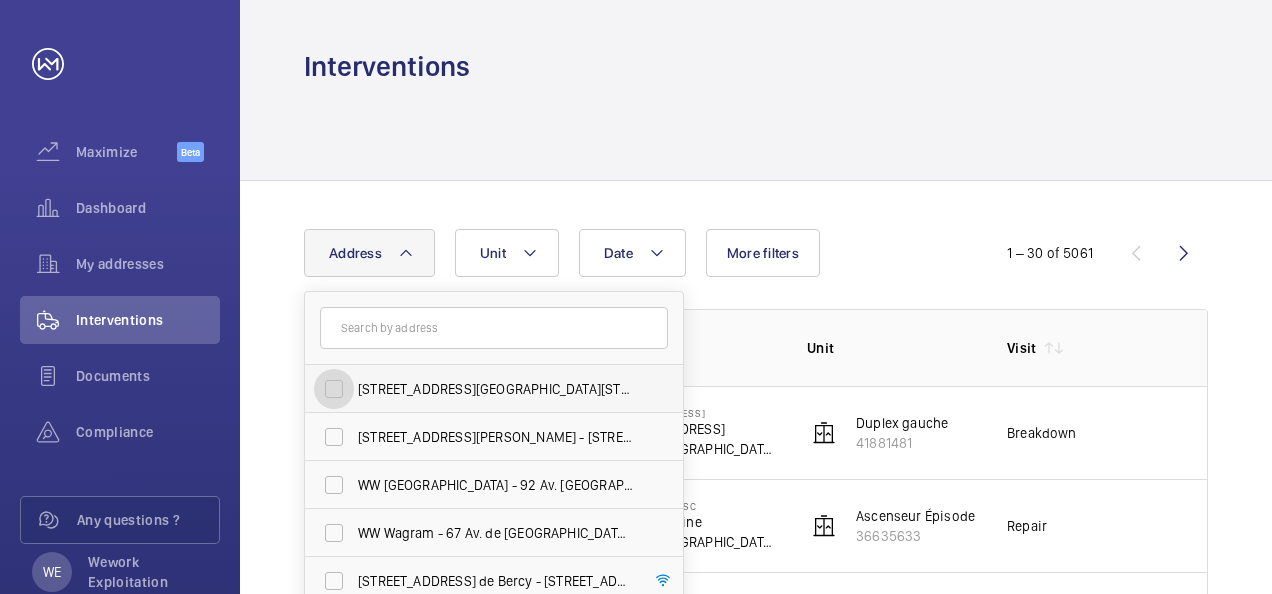click on "[STREET_ADDRESS][GEOGRAPHIC_DATA][STREET_ADDRESS]" at bounding box center (334, 389) 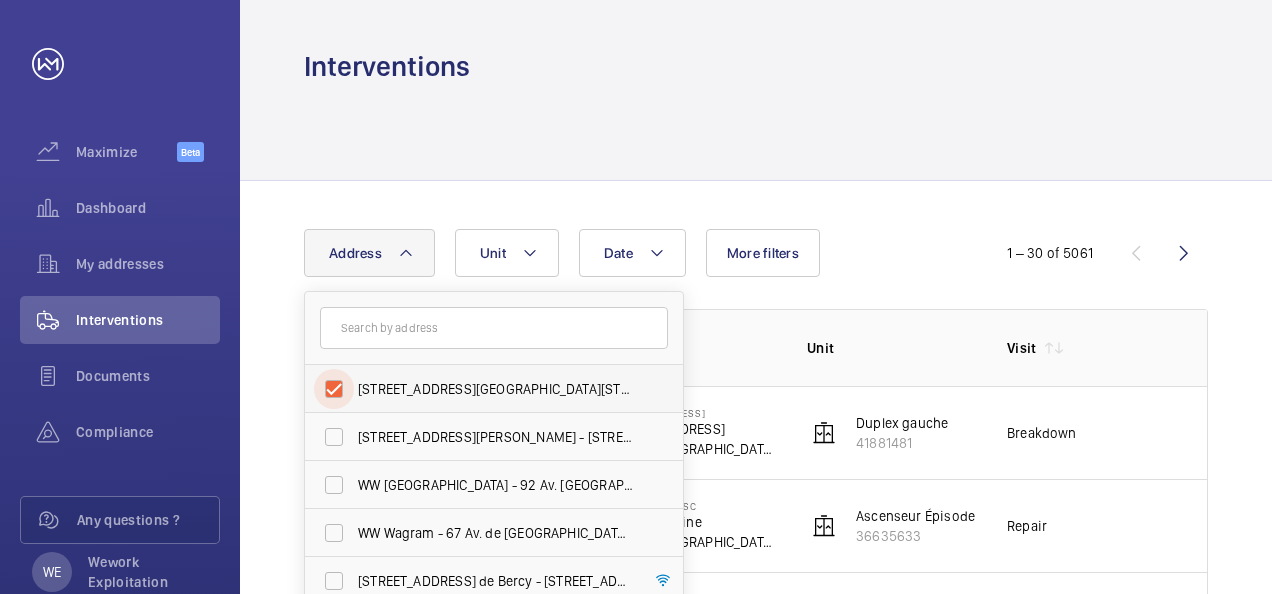 checkbox on "true" 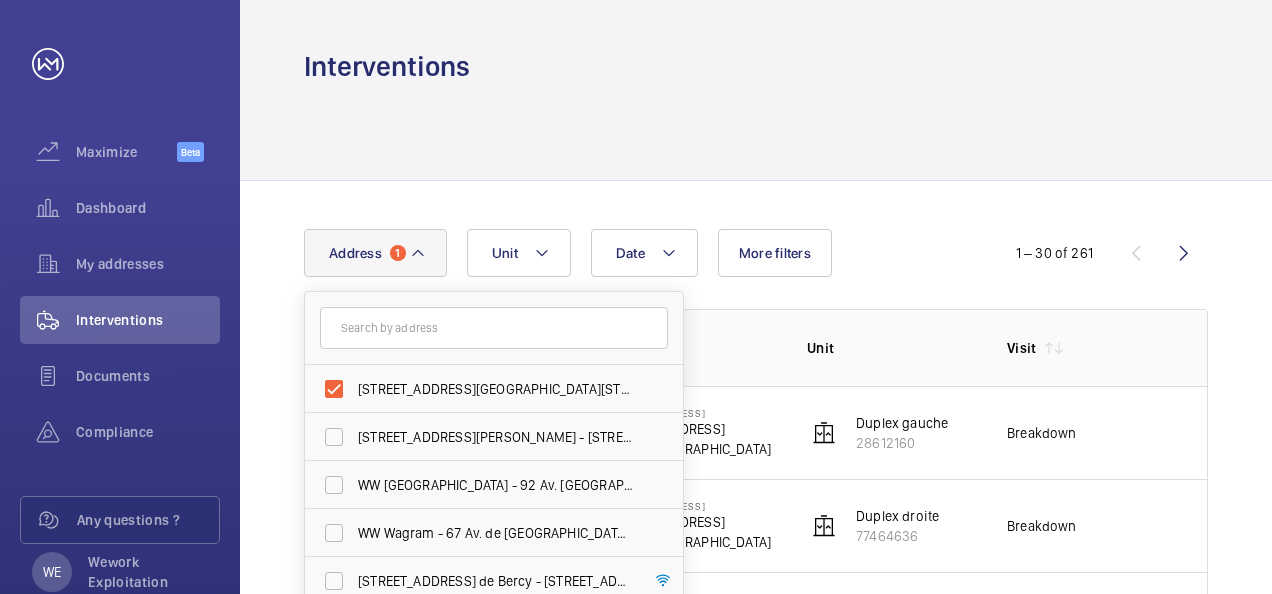 click on "Date Address [STREET_ADDRESS][GEOGRAPHIC_DATA][STREET_ADDRESS][PERSON_NAME][STREET_ADDRESS][PERSON_NAME] - 92 Av. [GEOGRAPHIC_DATA], [GEOGRAPHIC_DATA] - 67 Av. [GEOGRAPHIC_DATA][STREET_ADDRESS][STREET_ADDRESS][STREET_ADDRESS][STREET_ADDRESS][STREET_ADDRESS][STREET_ADDRESS][PERSON_NAME][PERSON_NAME][STREET_ADDRESS][STREET_ADDRESS][STREET_ADDRESS] Reset Unit More filters  1 – 30 of 261  Date Address Unit Visit Job Id Report  [DATE]   [STREET_ADDRESS][GEOGRAPHIC_DATA]    Breakdown   ---   [DATE]   [STREET_ADDRESS][GEOGRAPHIC_DATA][STREET_ADDRESS]    Breakdown   ---   [DATE]" 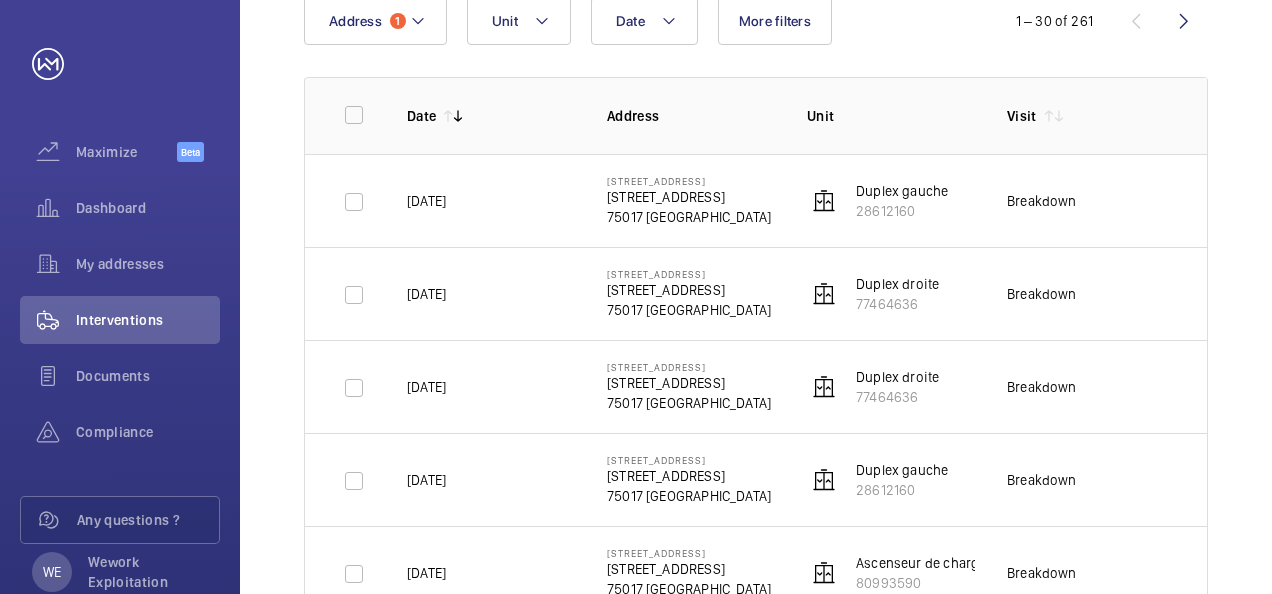 scroll, scrollTop: 200, scrollLeft: 0, axis: vertical 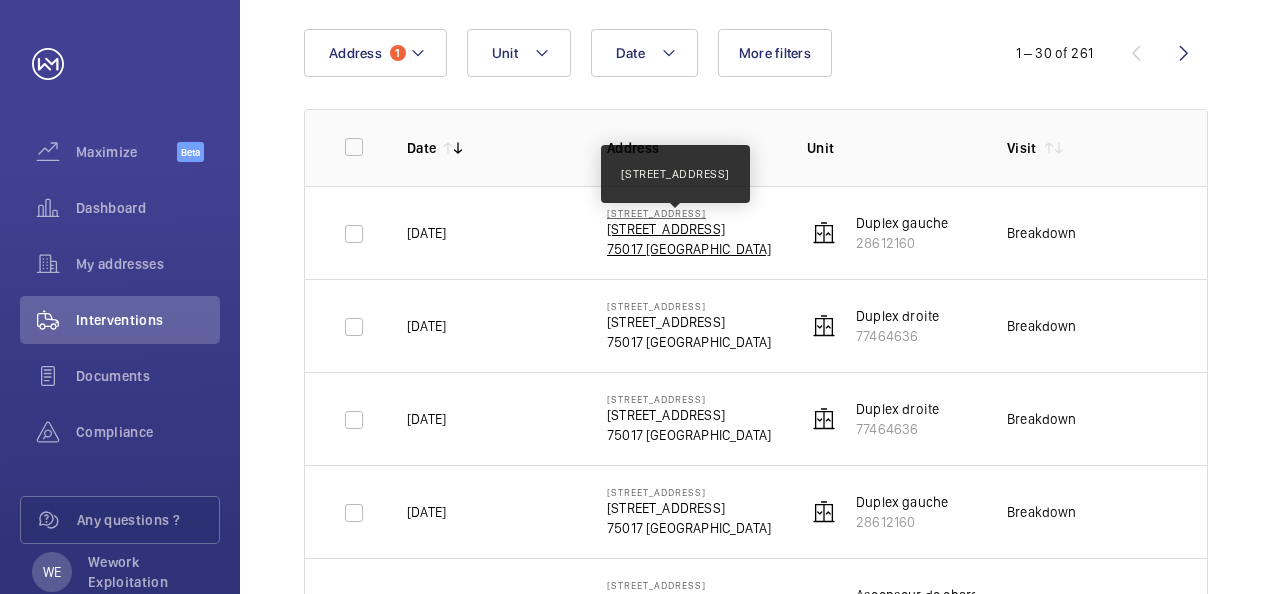 click on "[STREET_ADDRESS]" 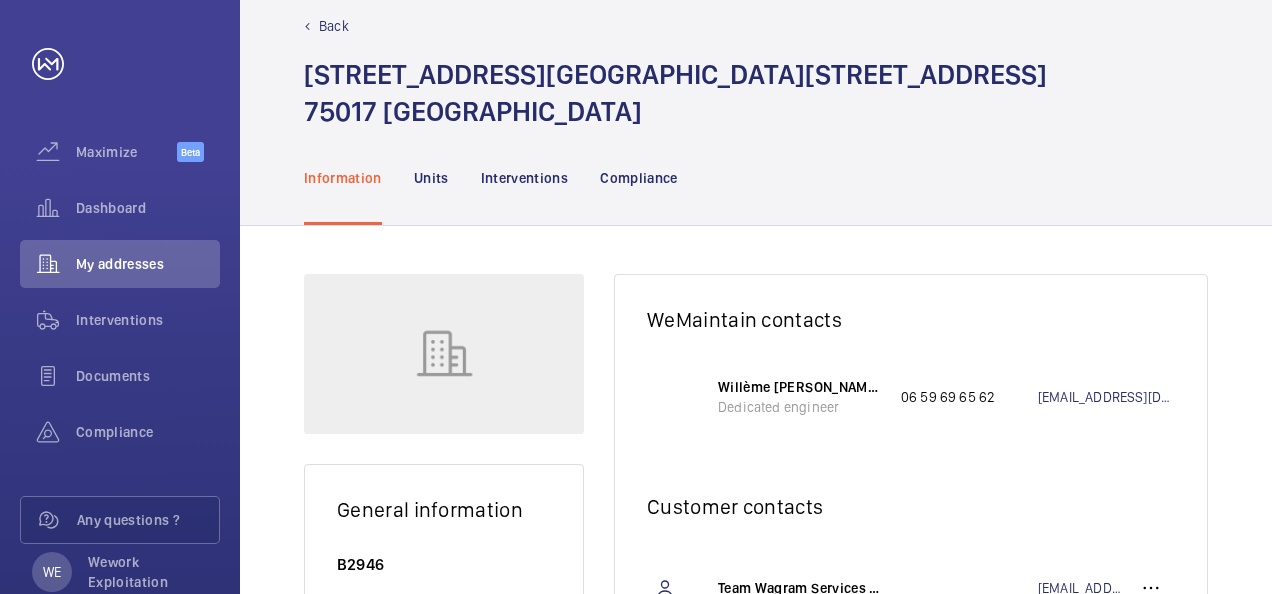 scroll, scrollTop: 0, scrollLeft: 0, axis: both 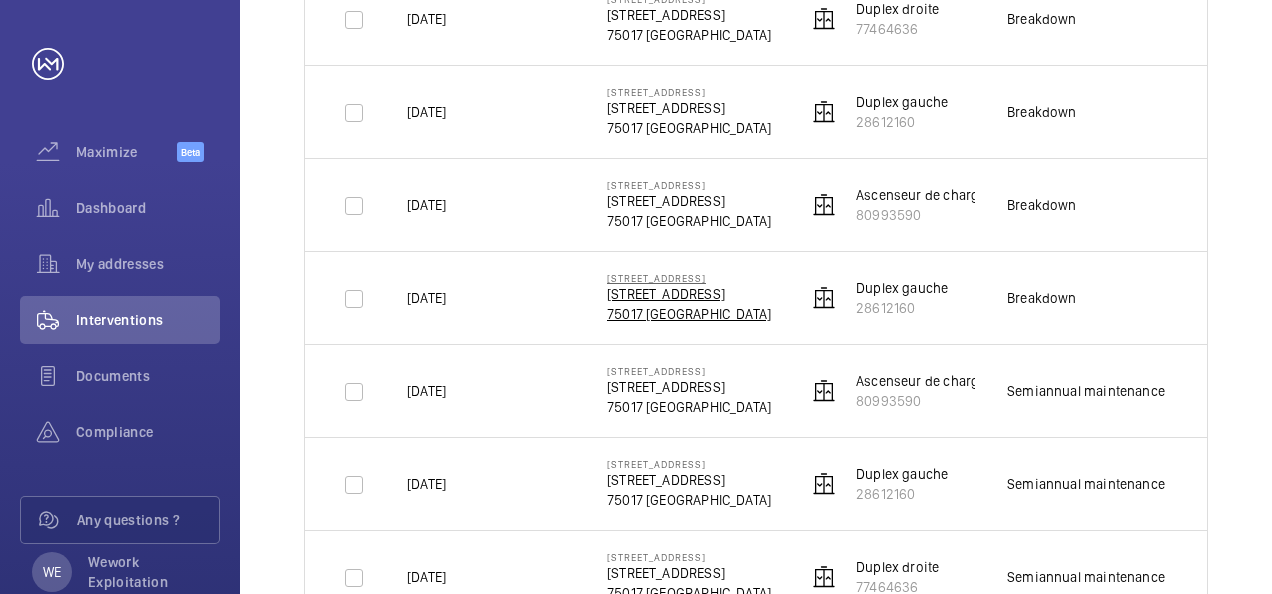 click on "75017 [GEOGRAPHIC_DATA]" 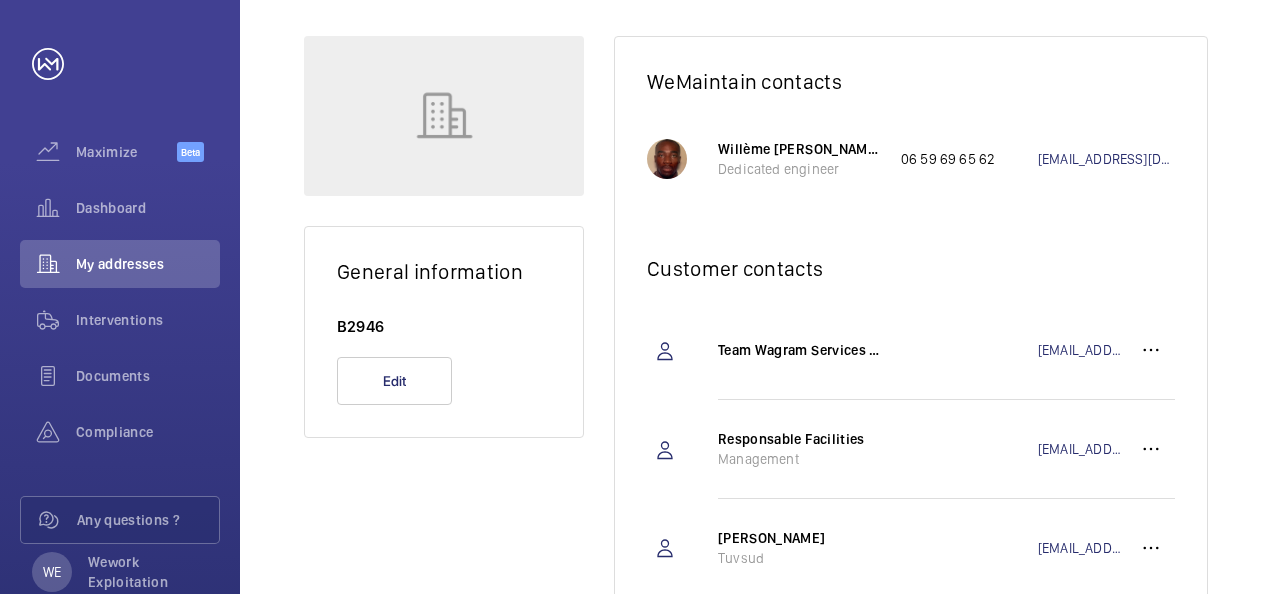 scroll, scrollTop: 221, scrollLeft: 0, axis: vertical 